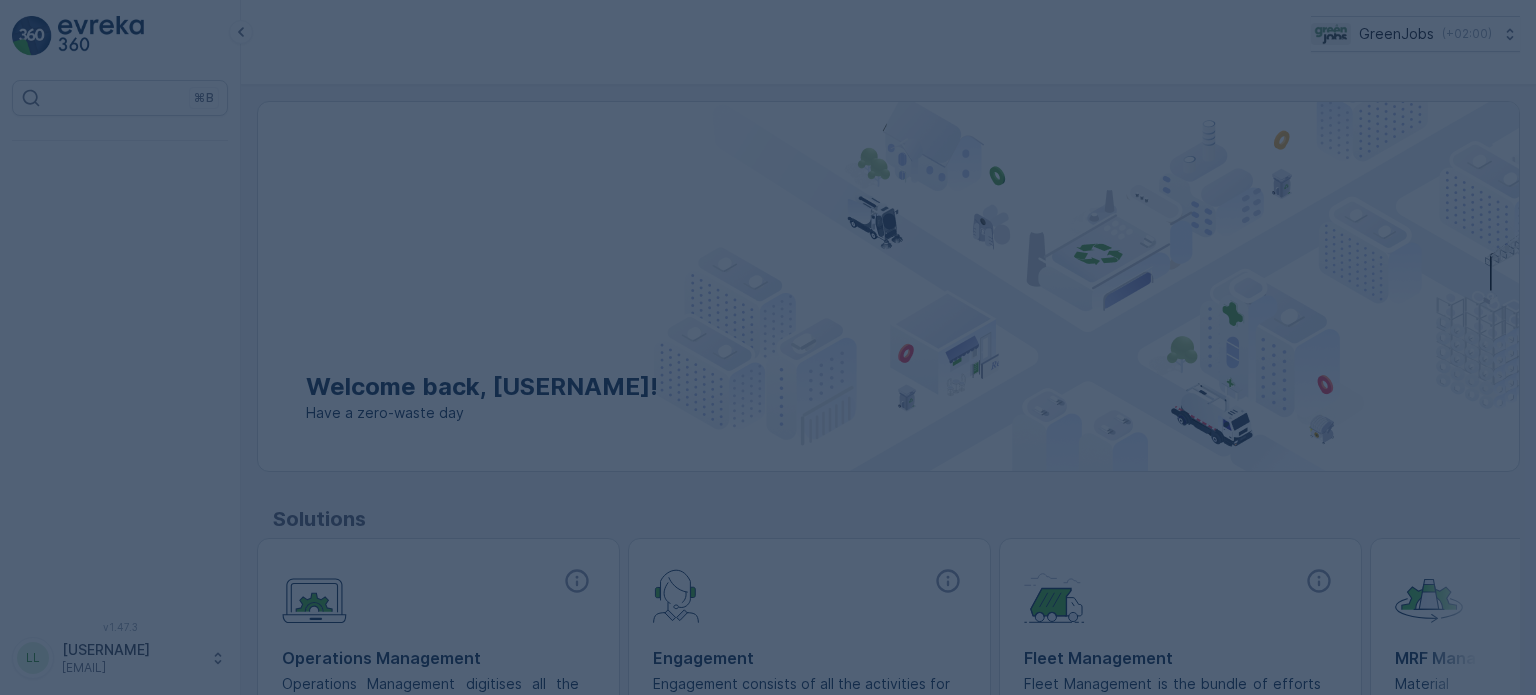 scroll, scrollTop: 0, scrollLeft: 0, axis: both 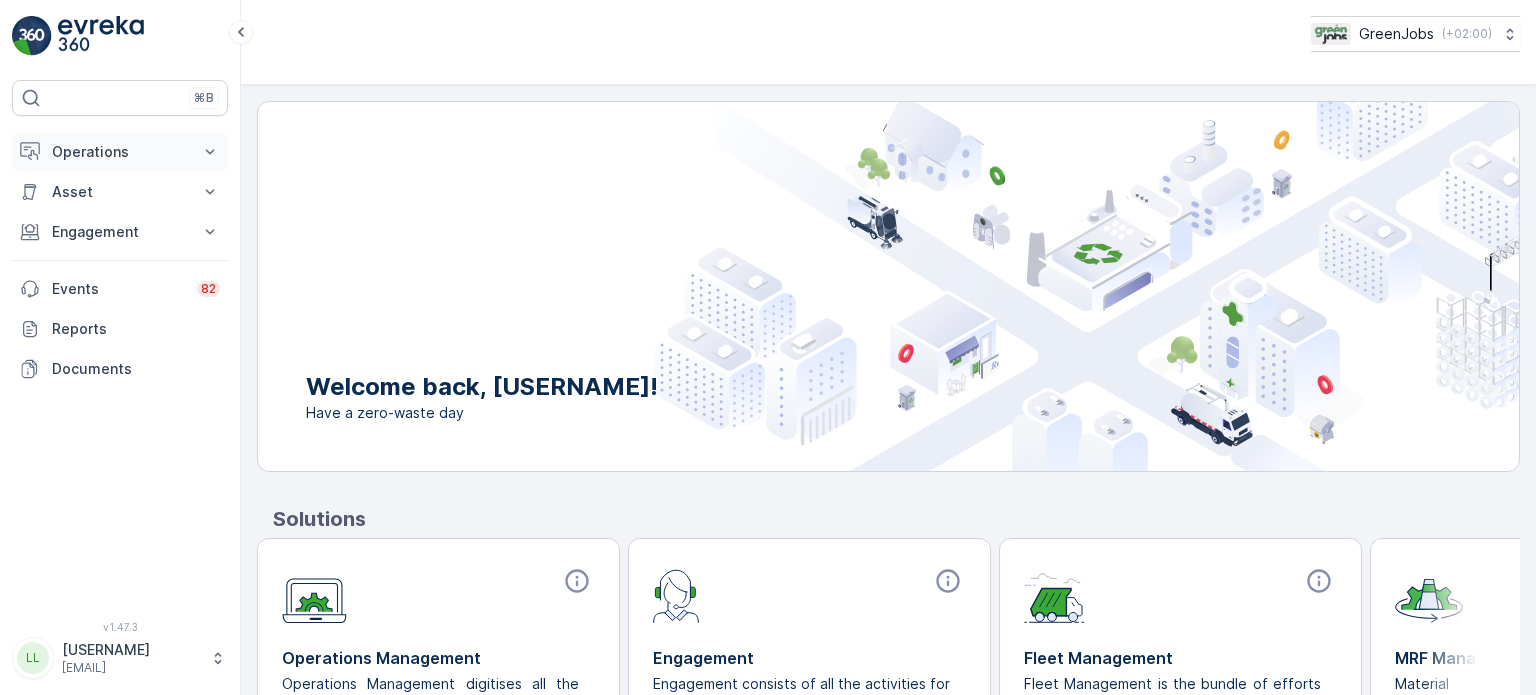 drag, startPoint x: 66, startPoint y: 132, endPoint x: 75, endPoint y: 146, distance: 16.643316 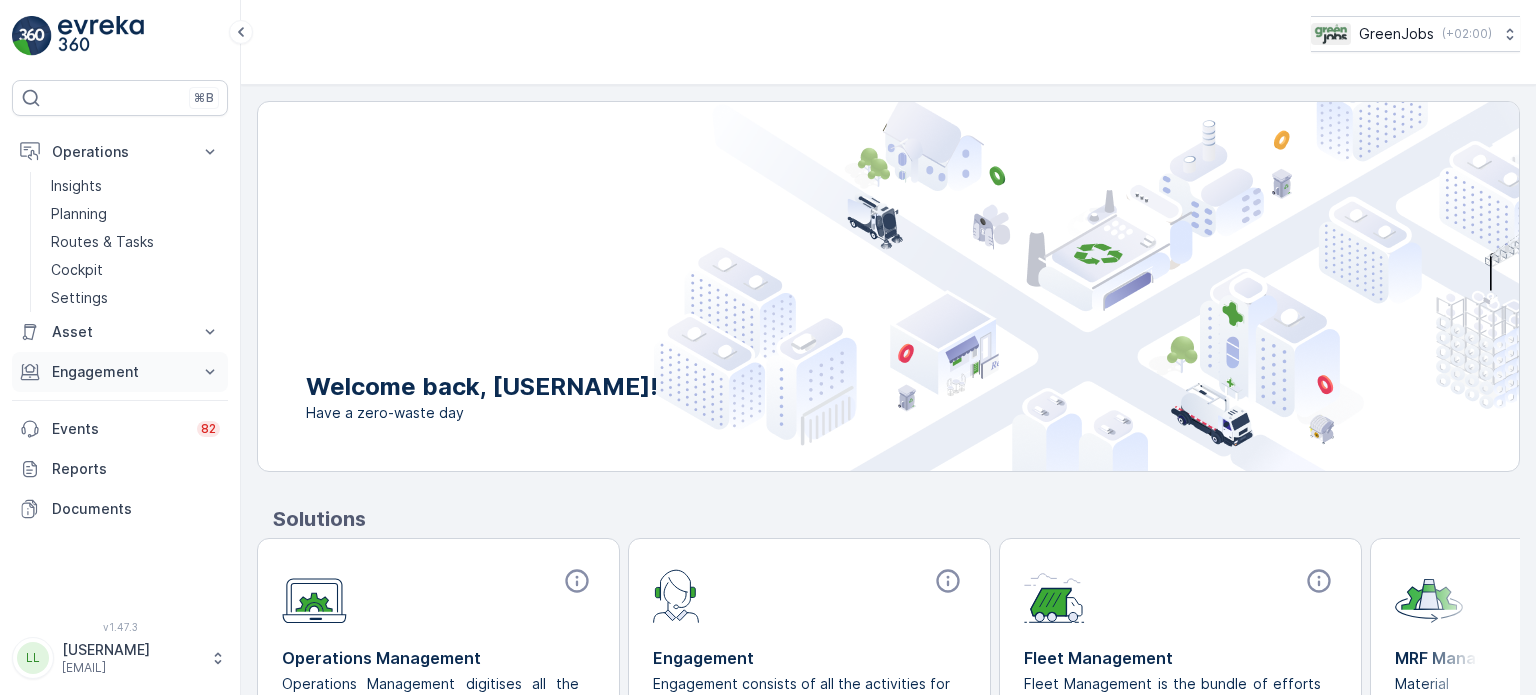 drag, startPoint x: 112, startPoint y: 363, endPoint x: 106, endPoint y: 384, distance: 21.84033 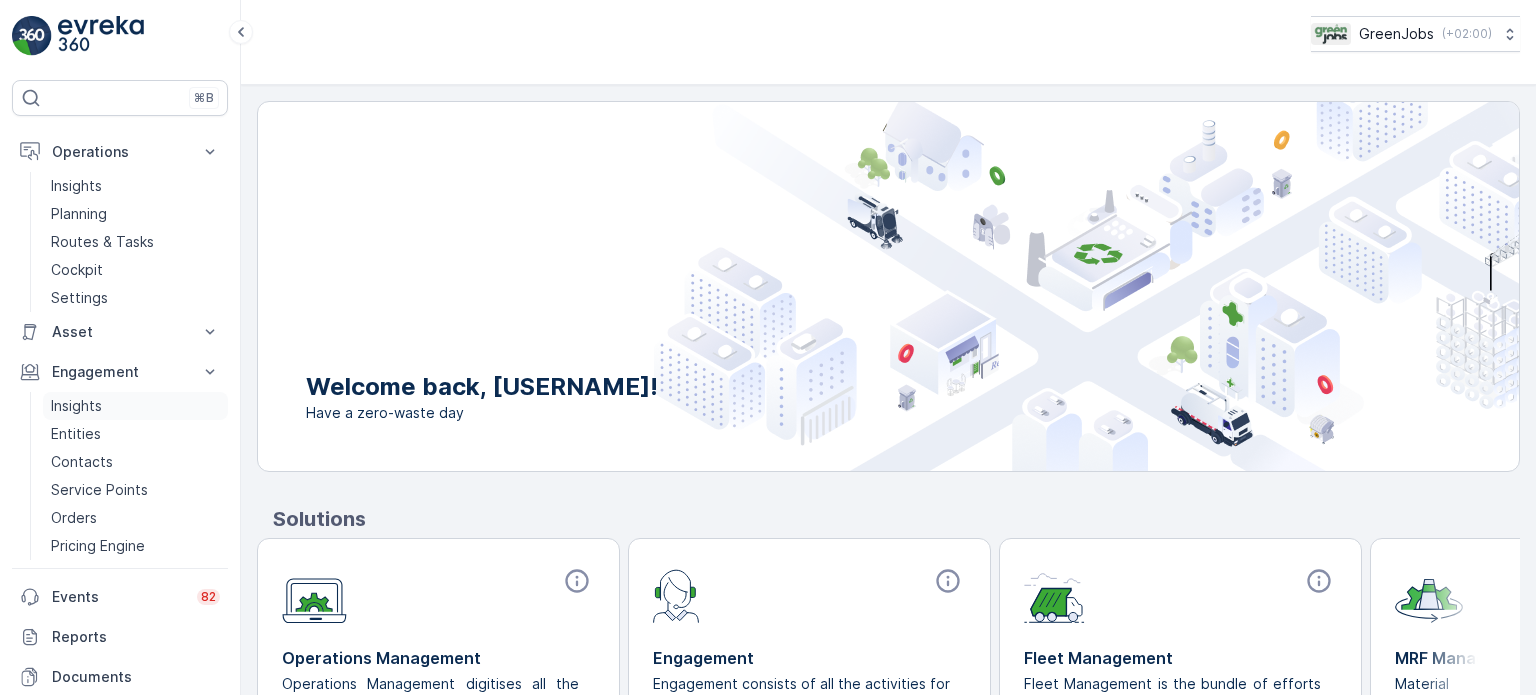 click on "Insights" at bounding box center (76, 406) 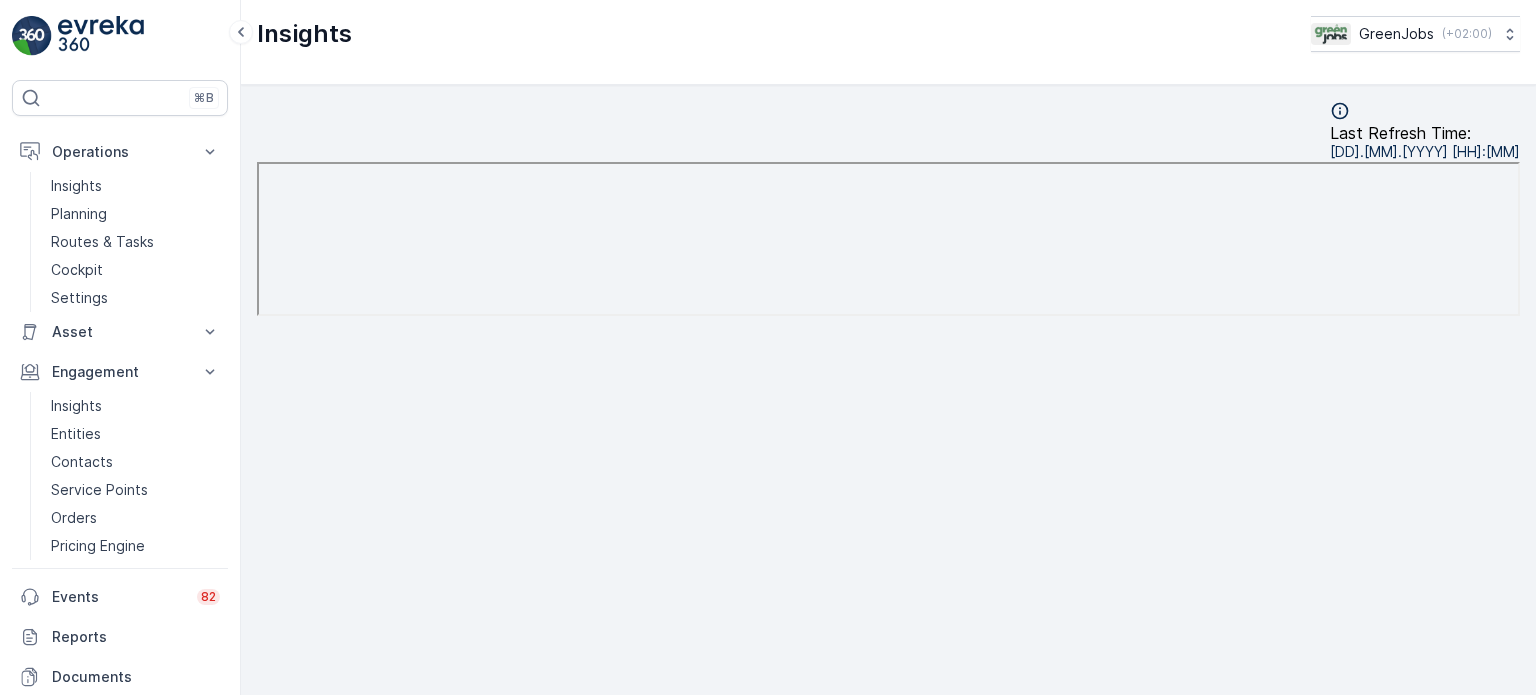 scroll, scrollTop: 16, scrollLeft: 0, axis: vertical 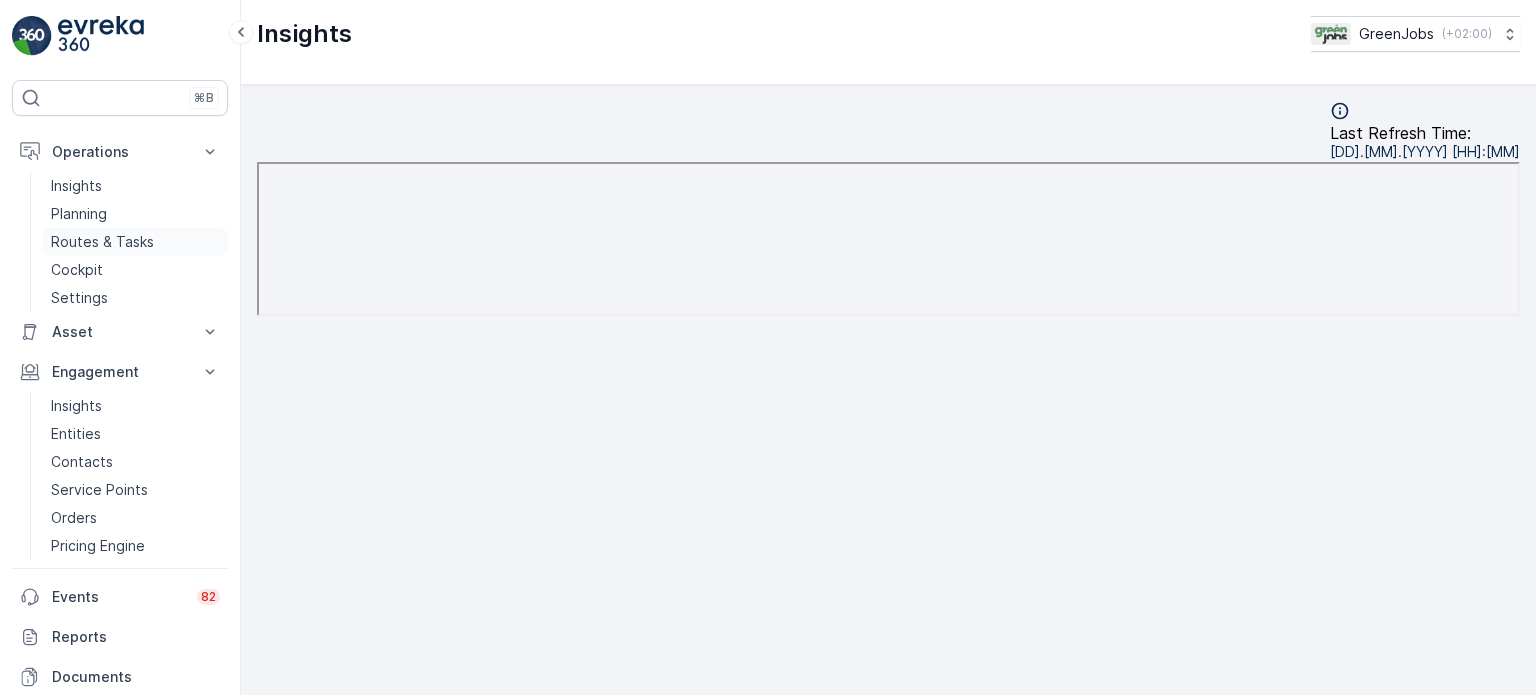 click on "Routes & Tasks" at bounding box center (102, 242) 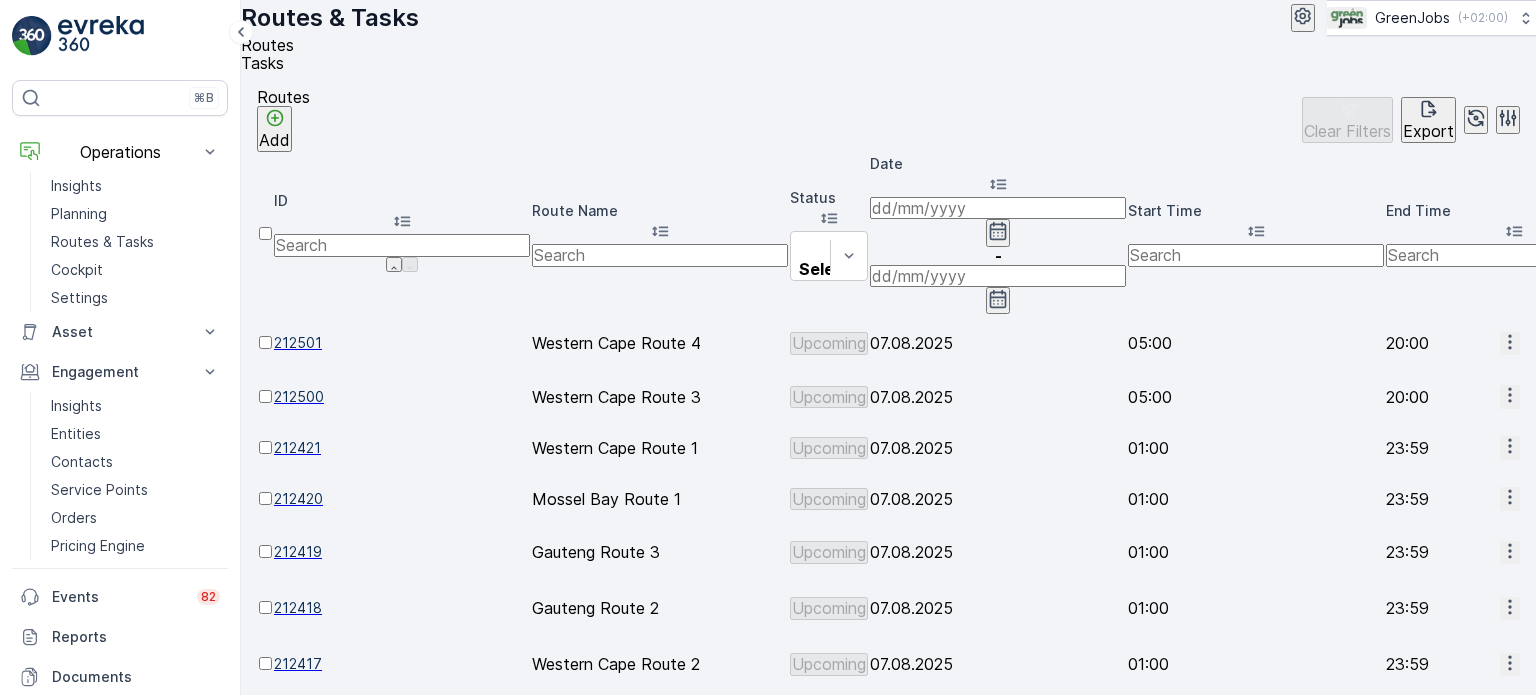click 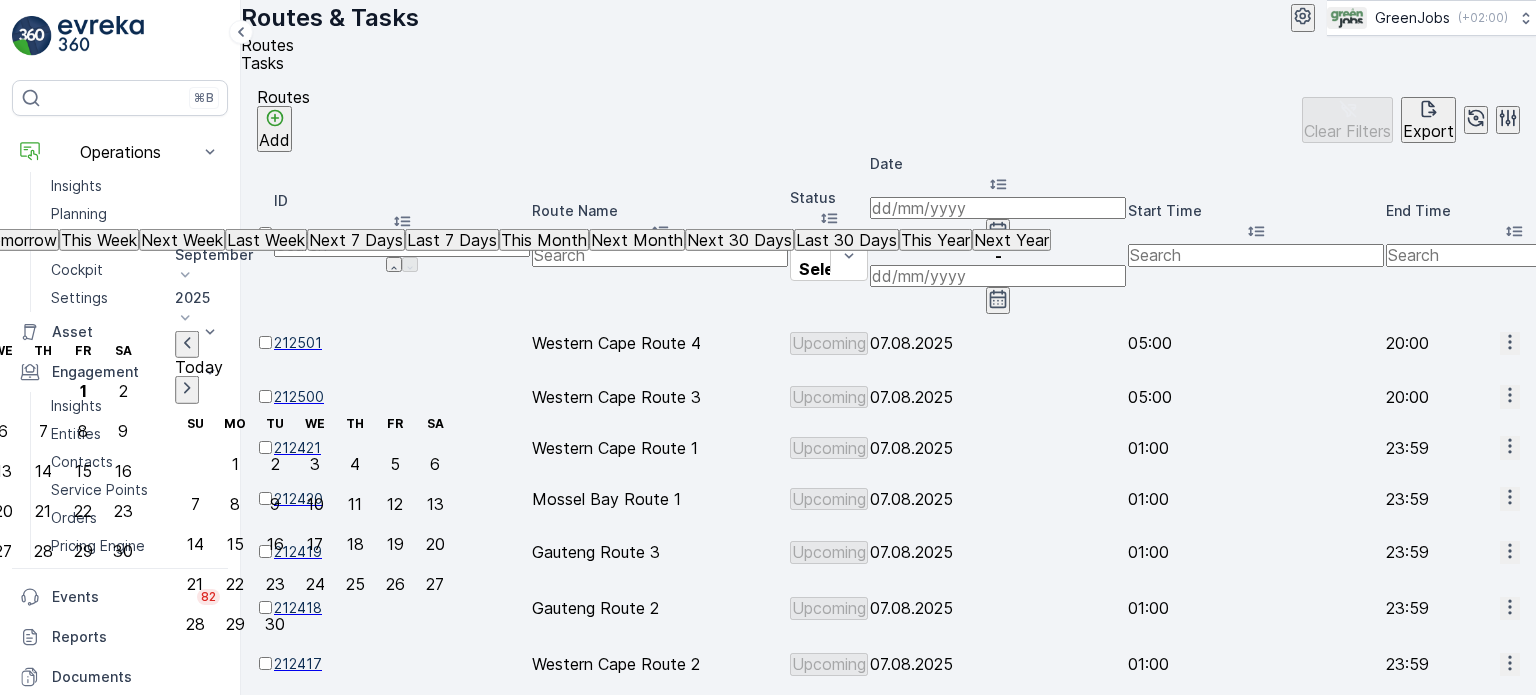 click 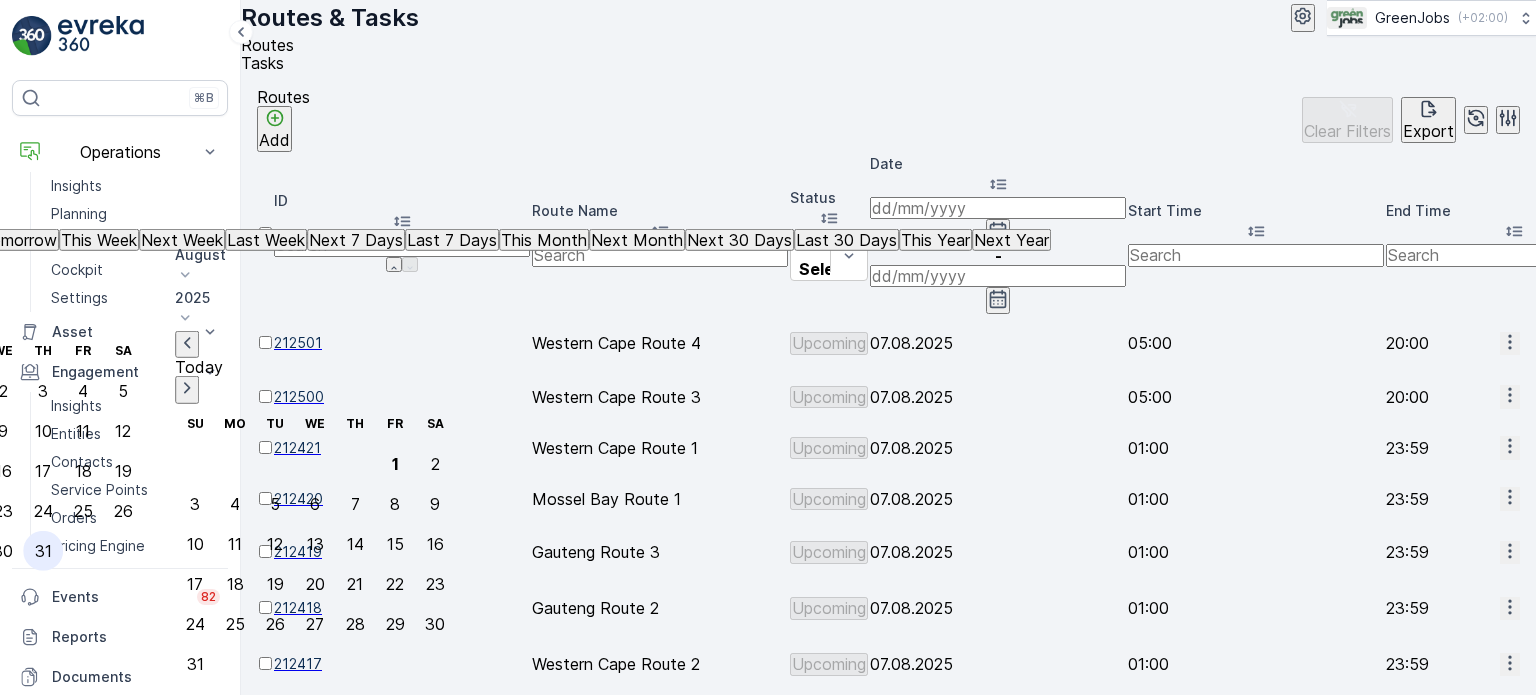 click on "31" at bounding box center [43, 551] 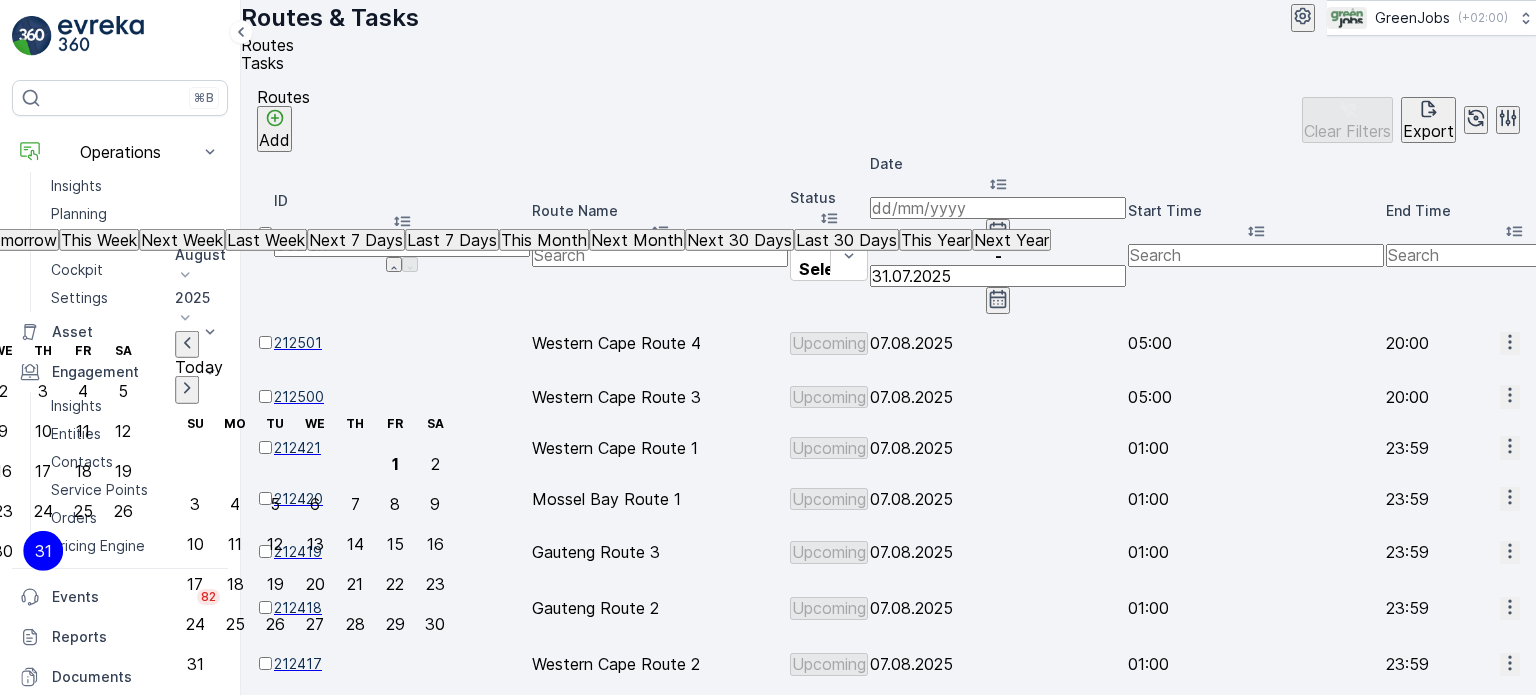 click on "31" at bounding box center [43, 551] 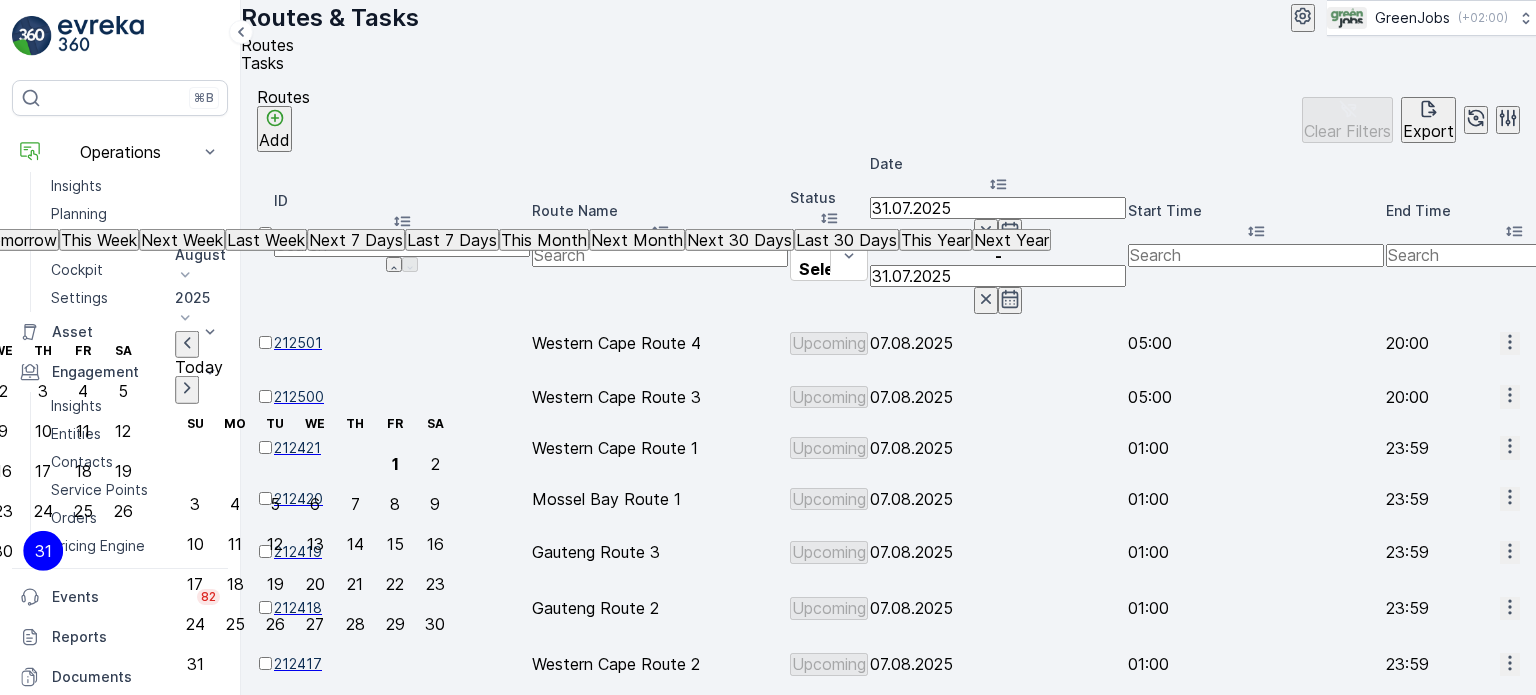 click on "31" at bounding box center (43, 551) 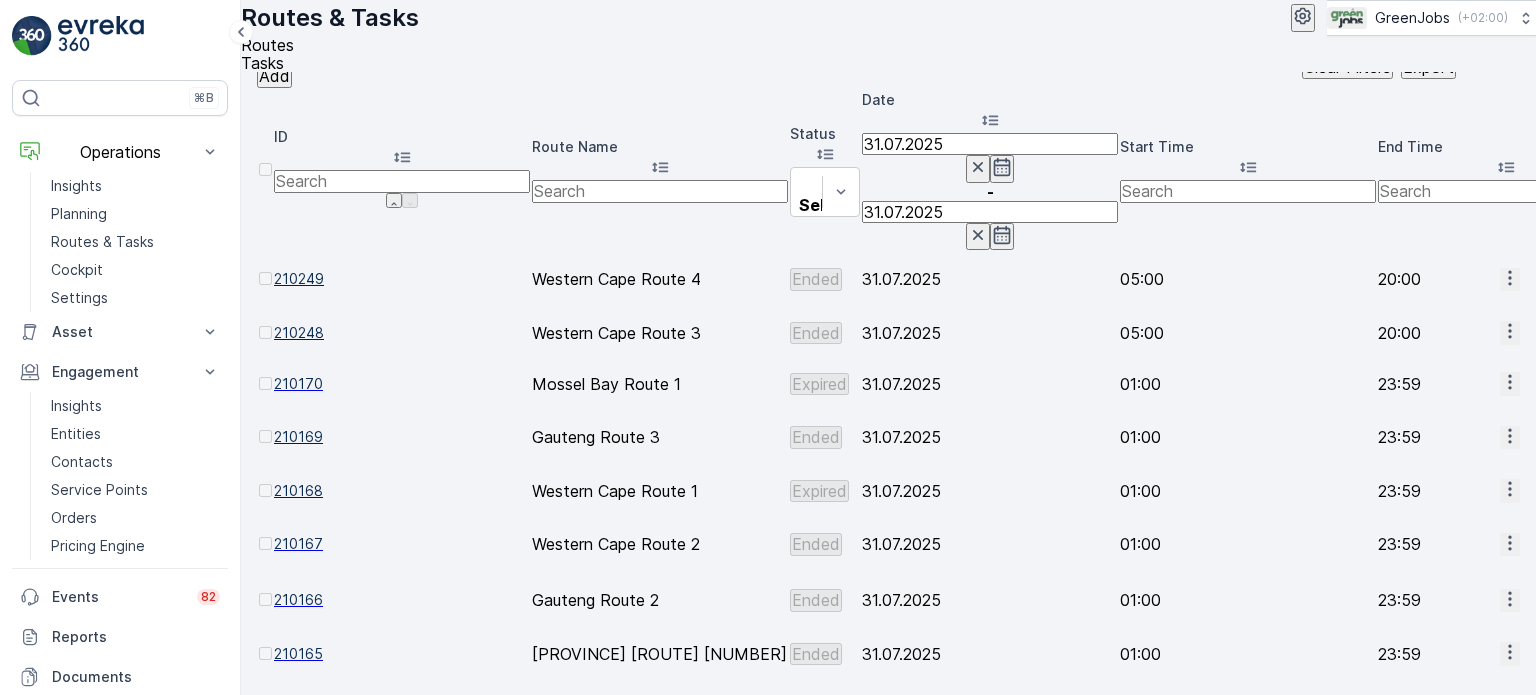 scroll, scrollTop: 99, scrollLeft: 0, axis: vertical 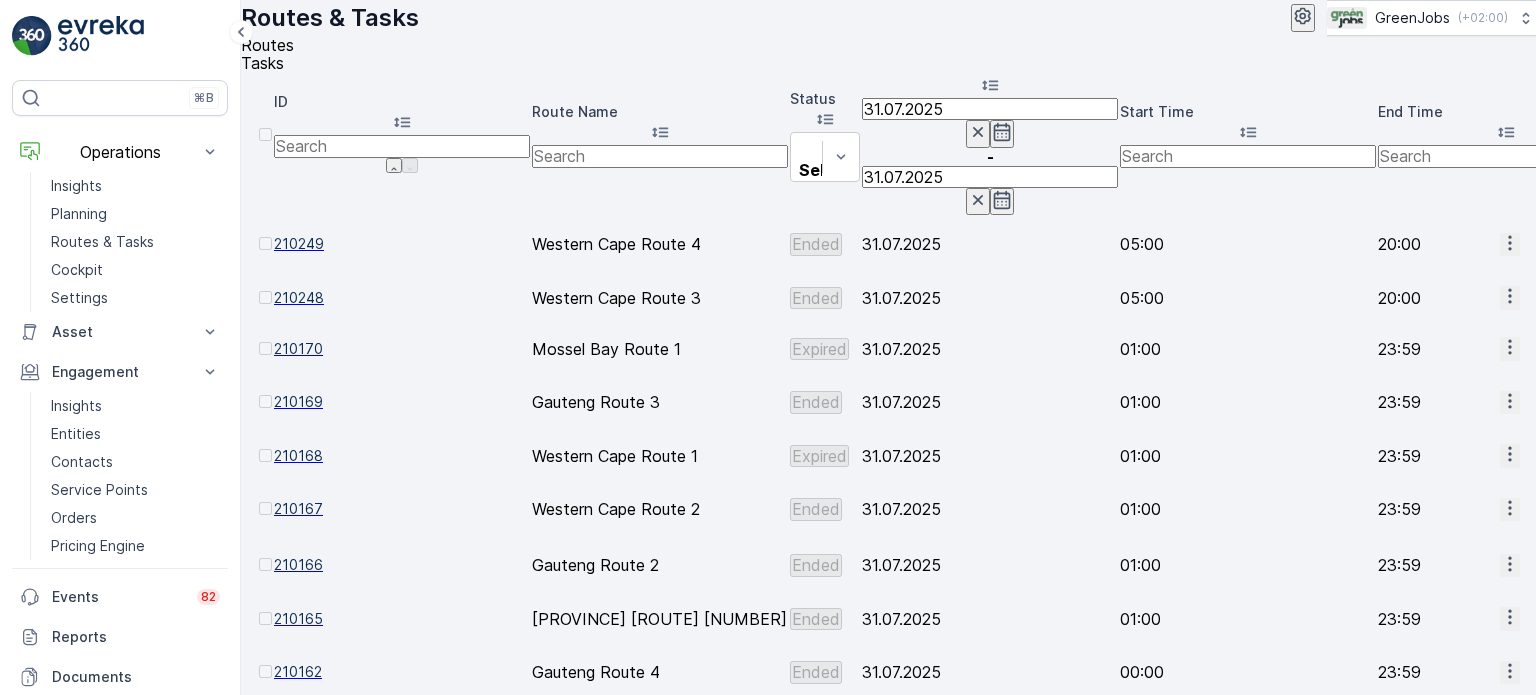 click 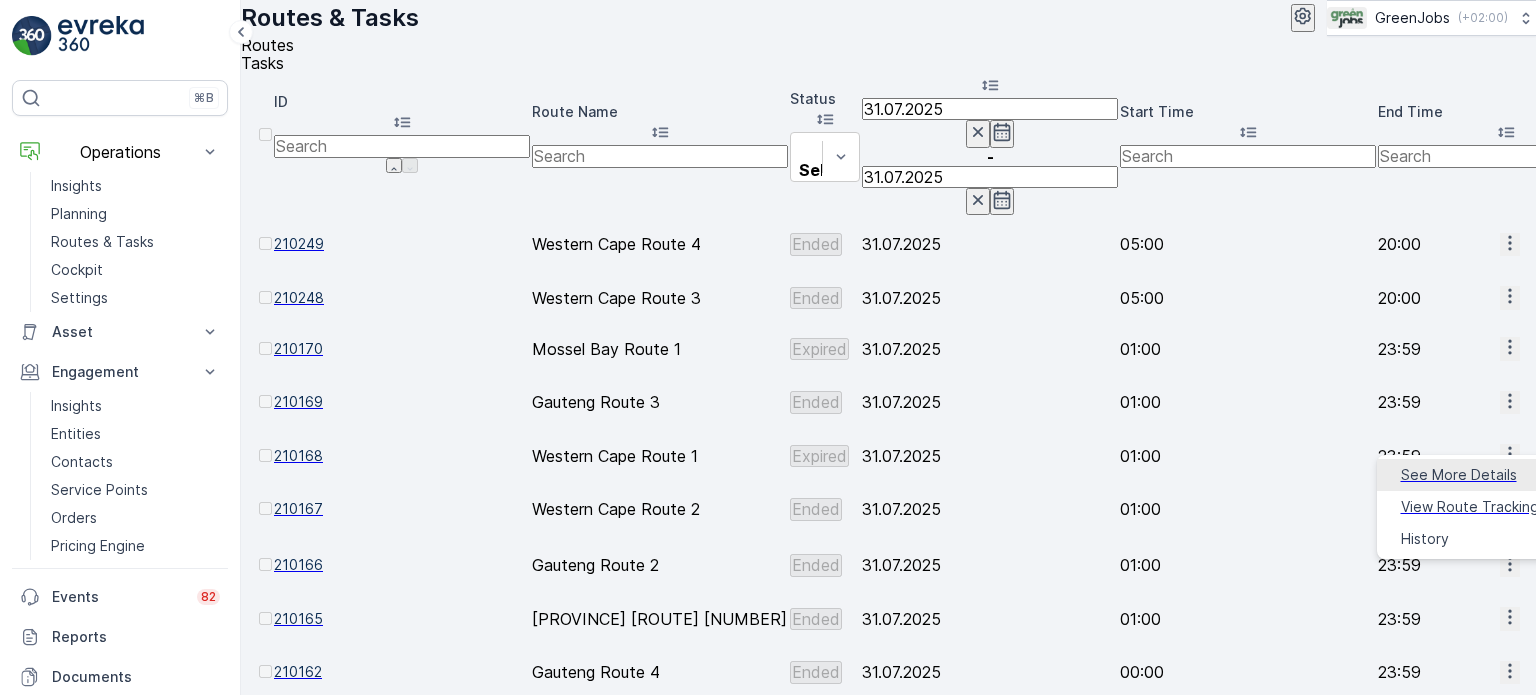click on "See More Details" at bounding box center (1459, 475) 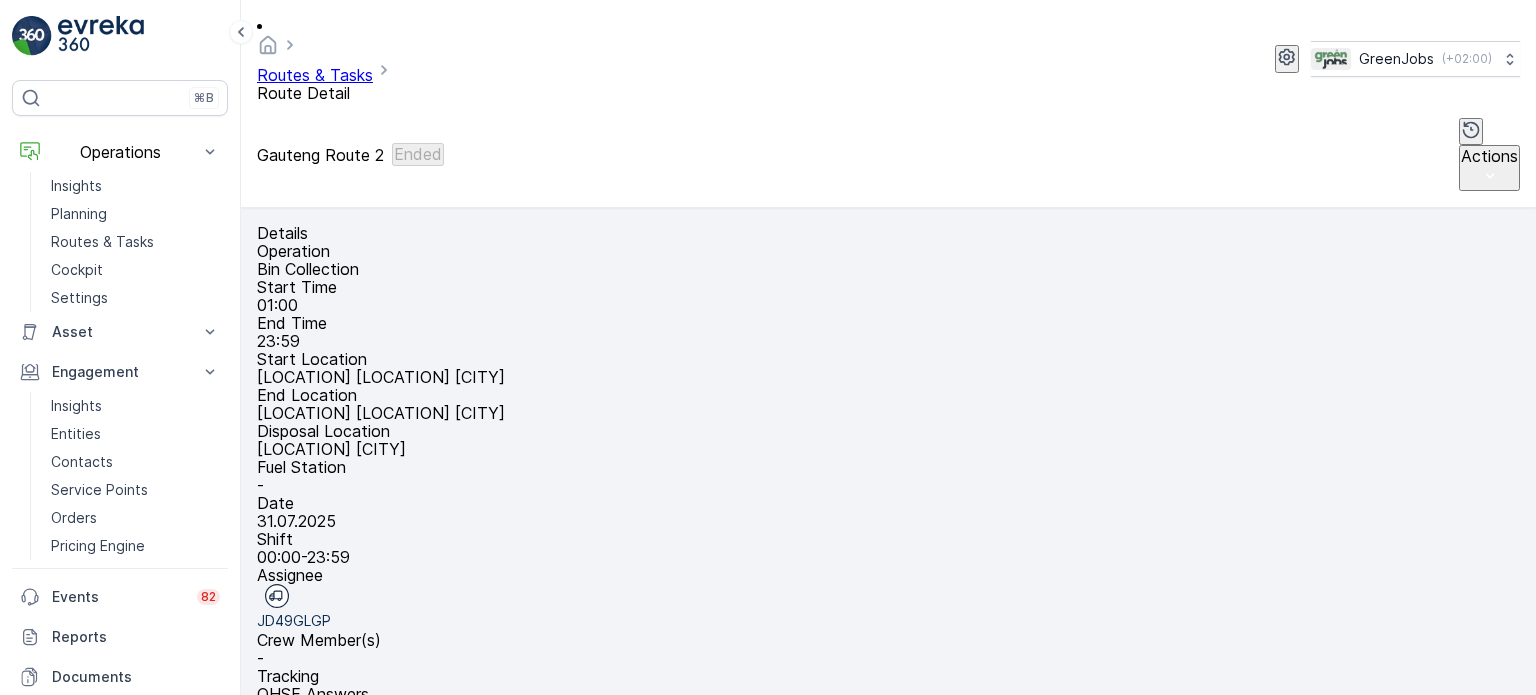 scroll, scrollTop: 26, scrollLeft: 0, axis: vertical 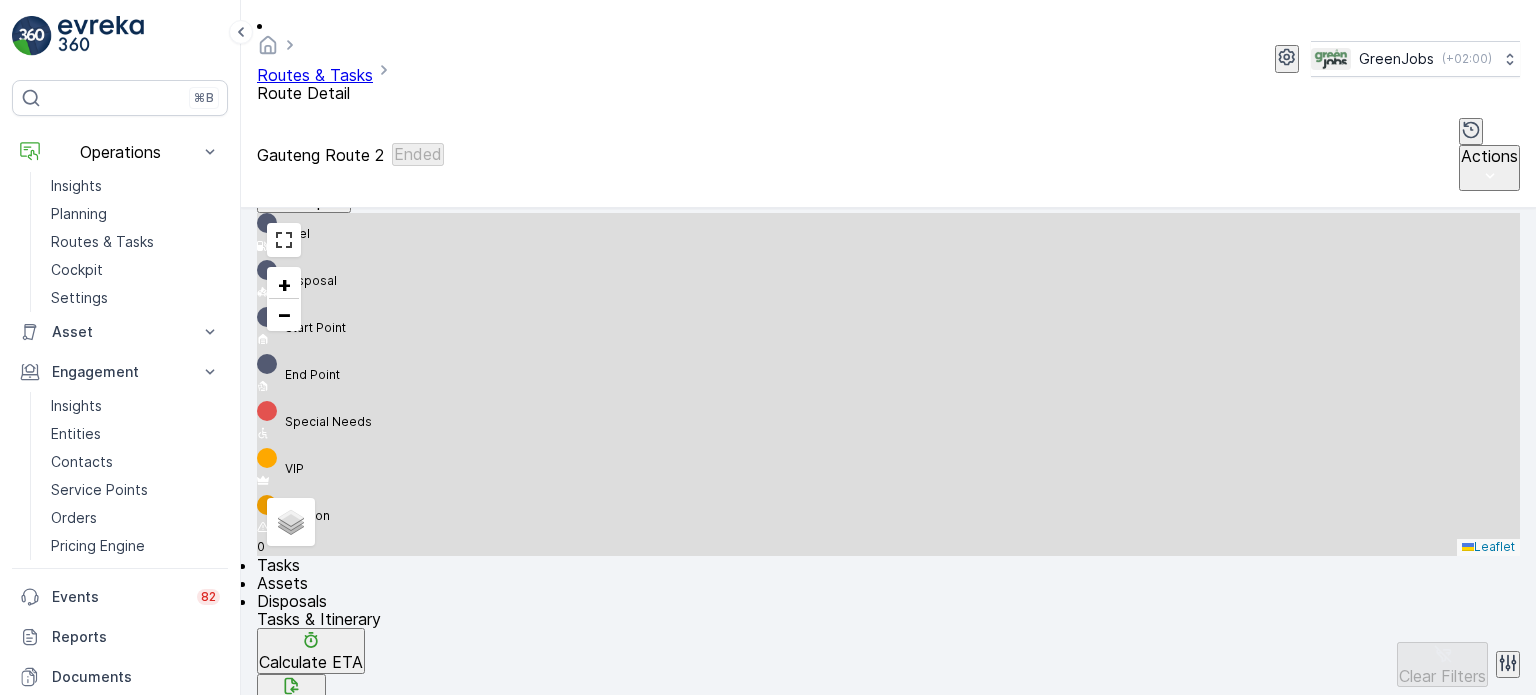 click 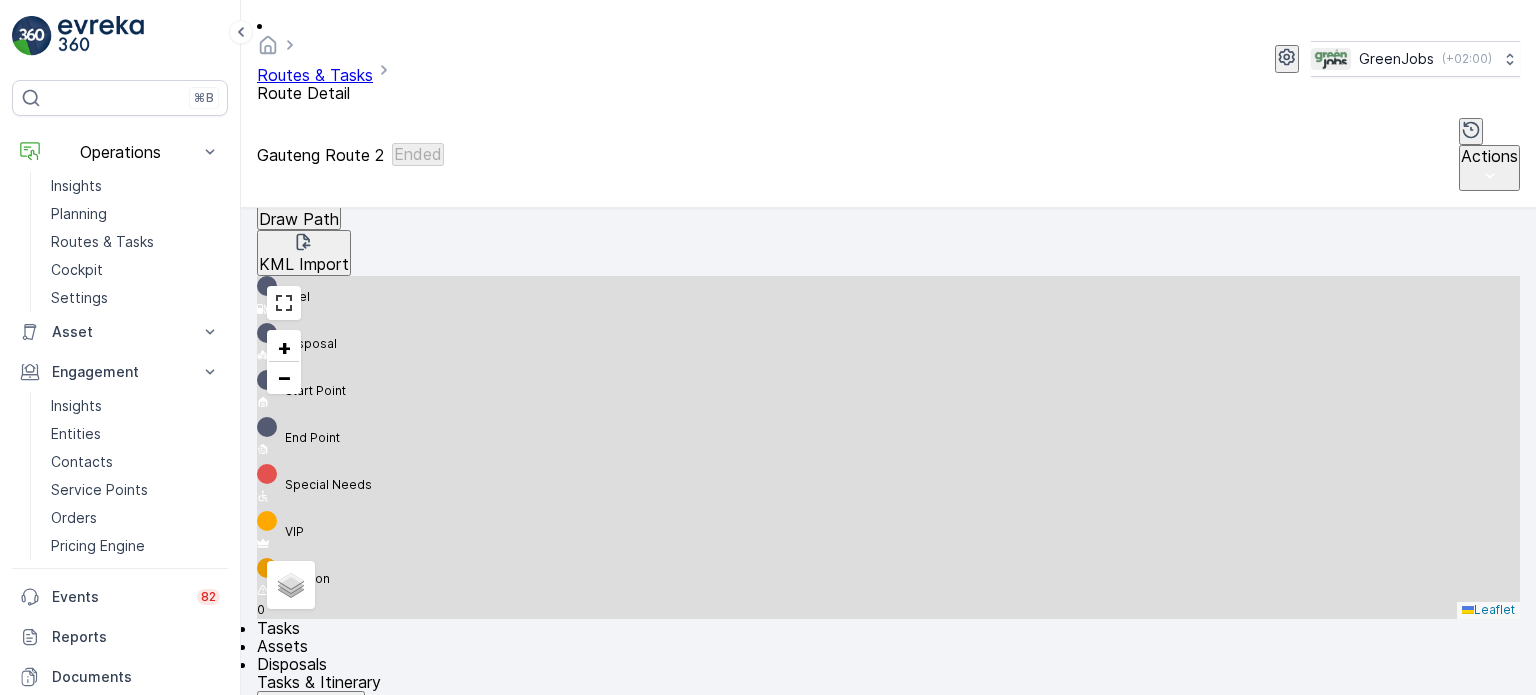 drag, startPoint x: 1487, startPoint y: 251, endPoint x: 1488, endPoint y: 263, distance: 12.0415945 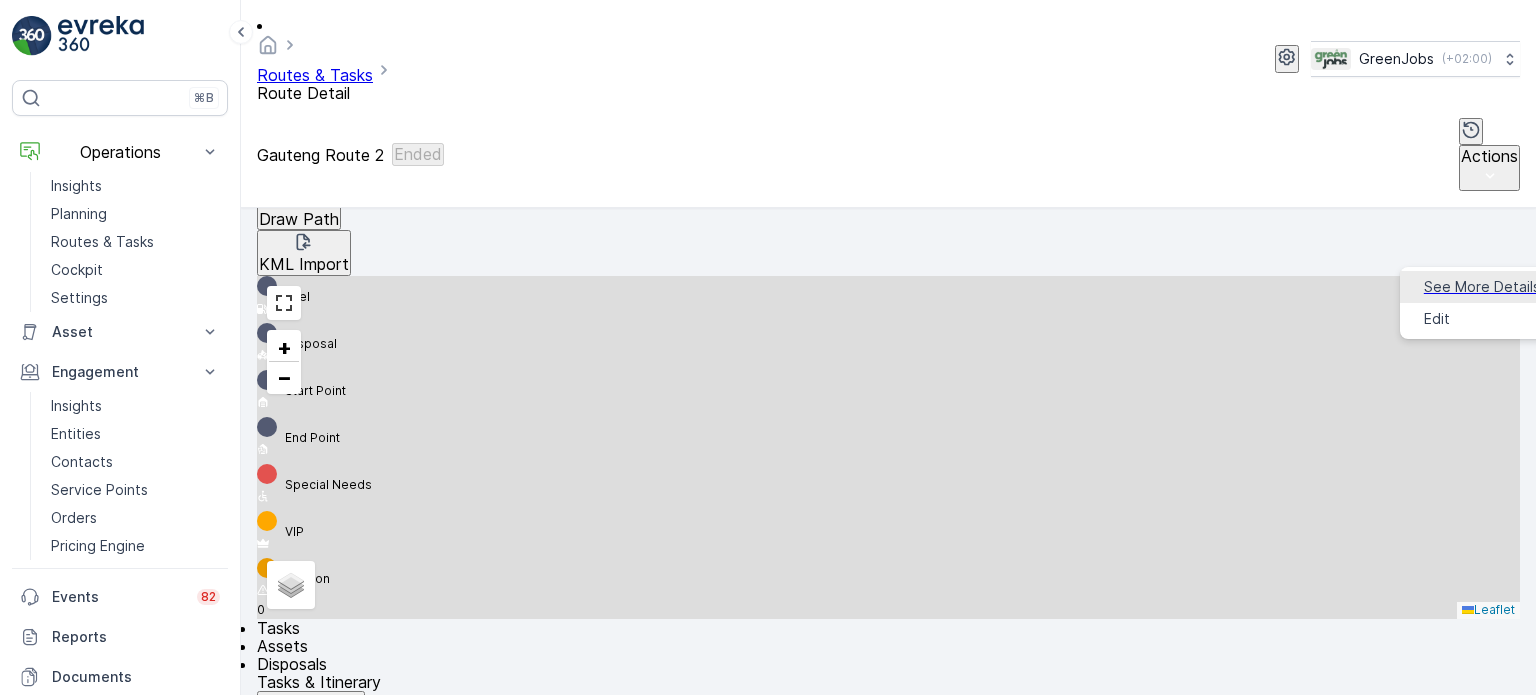 click on "See More Details" at bounding box center (1482, 287) 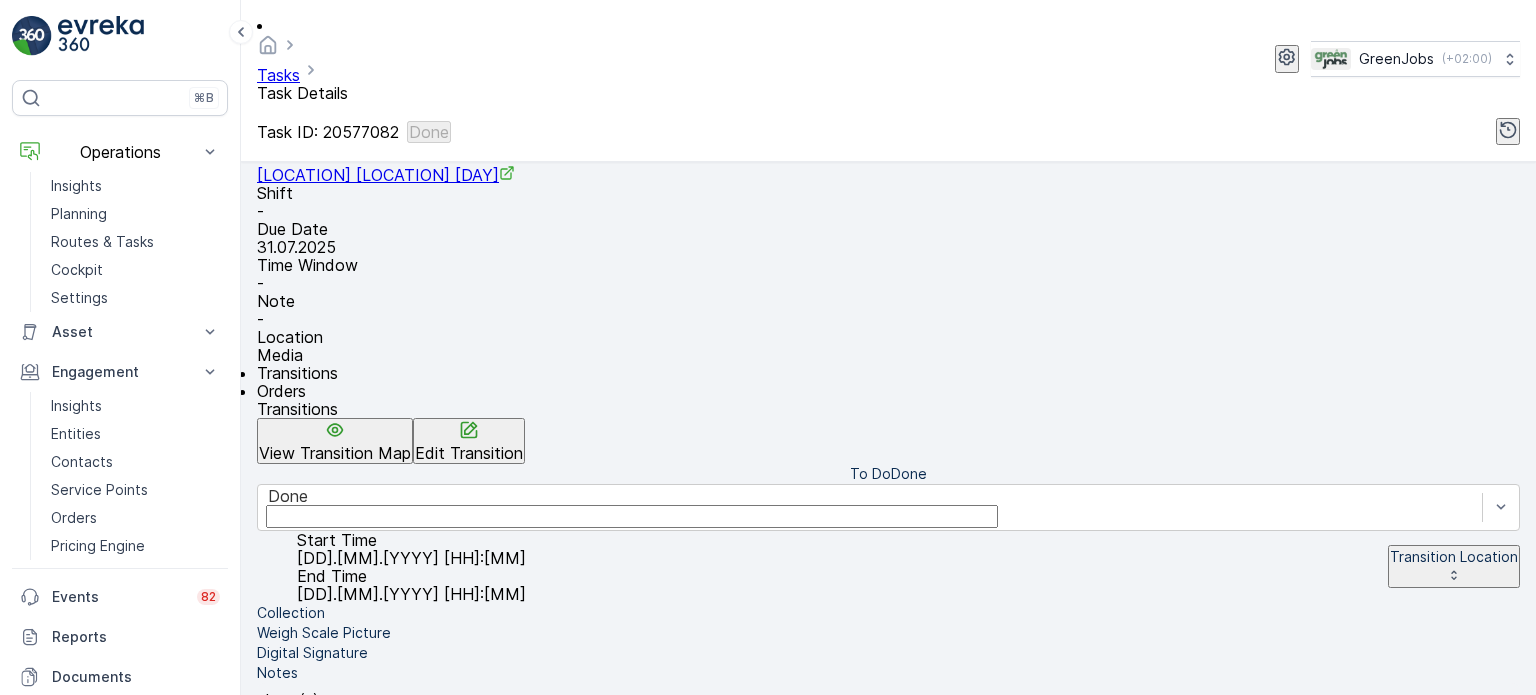 scroll, scrollTop: 300, scrollLeft: 0, axis: vertical 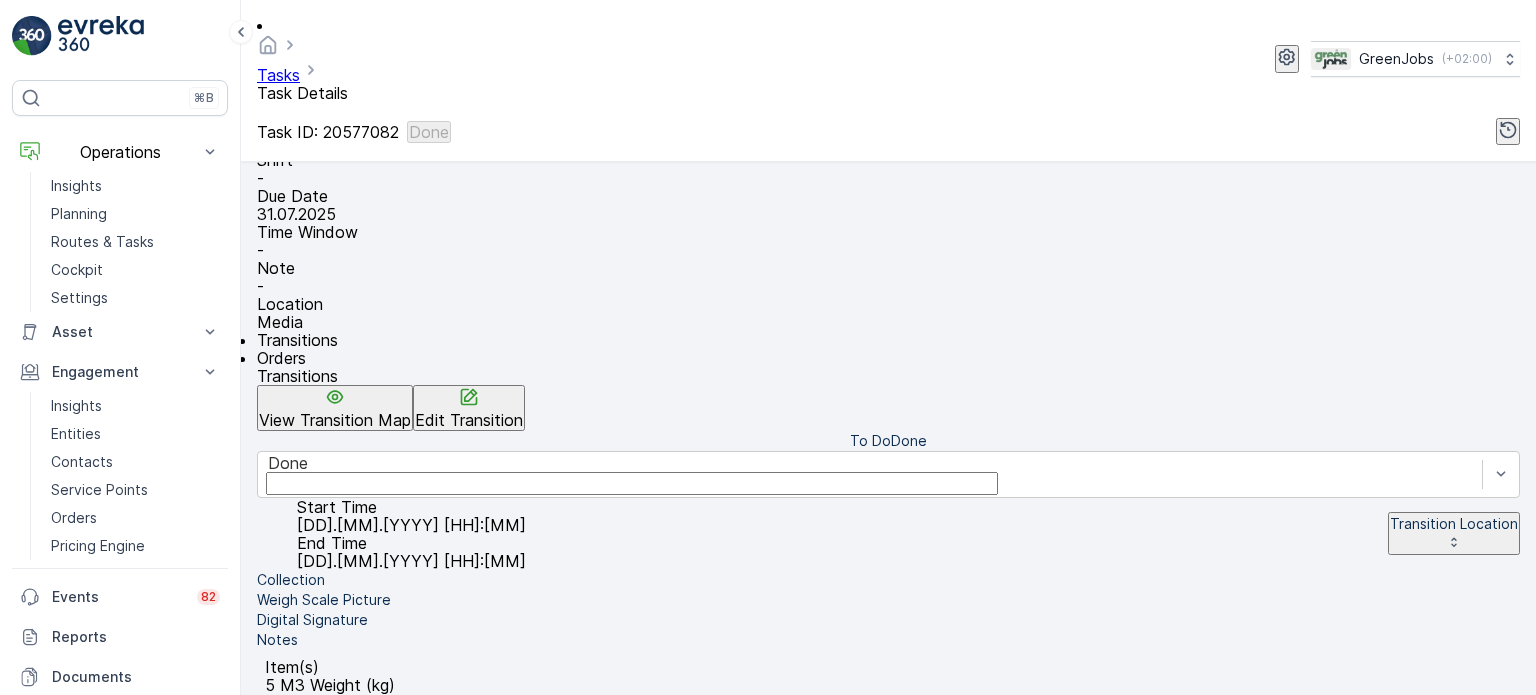 click on "Edit Transition" at bounding box center [469, 420] 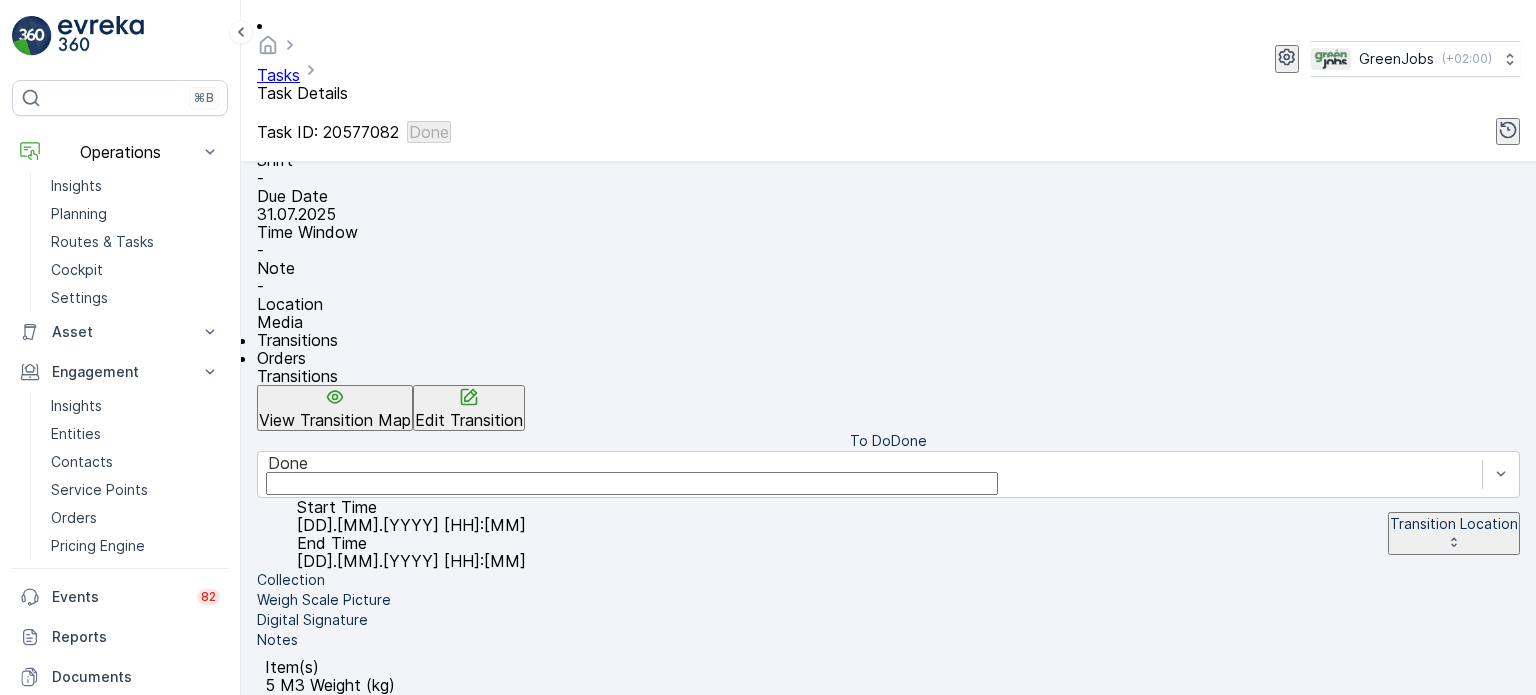 scroll, scrollTop: 161, scrollLeft: 0, axis: vertical 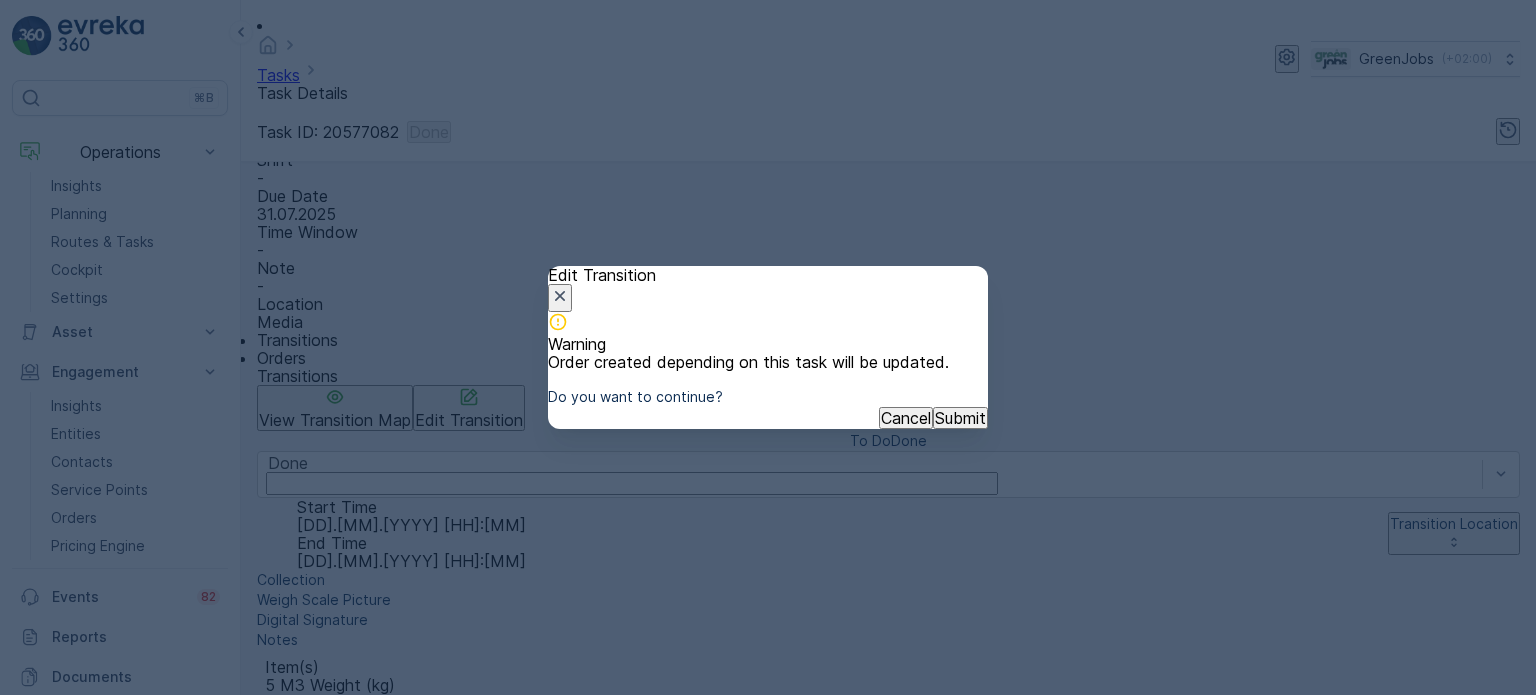 click on "Submit" at bounding box center [960, 418] 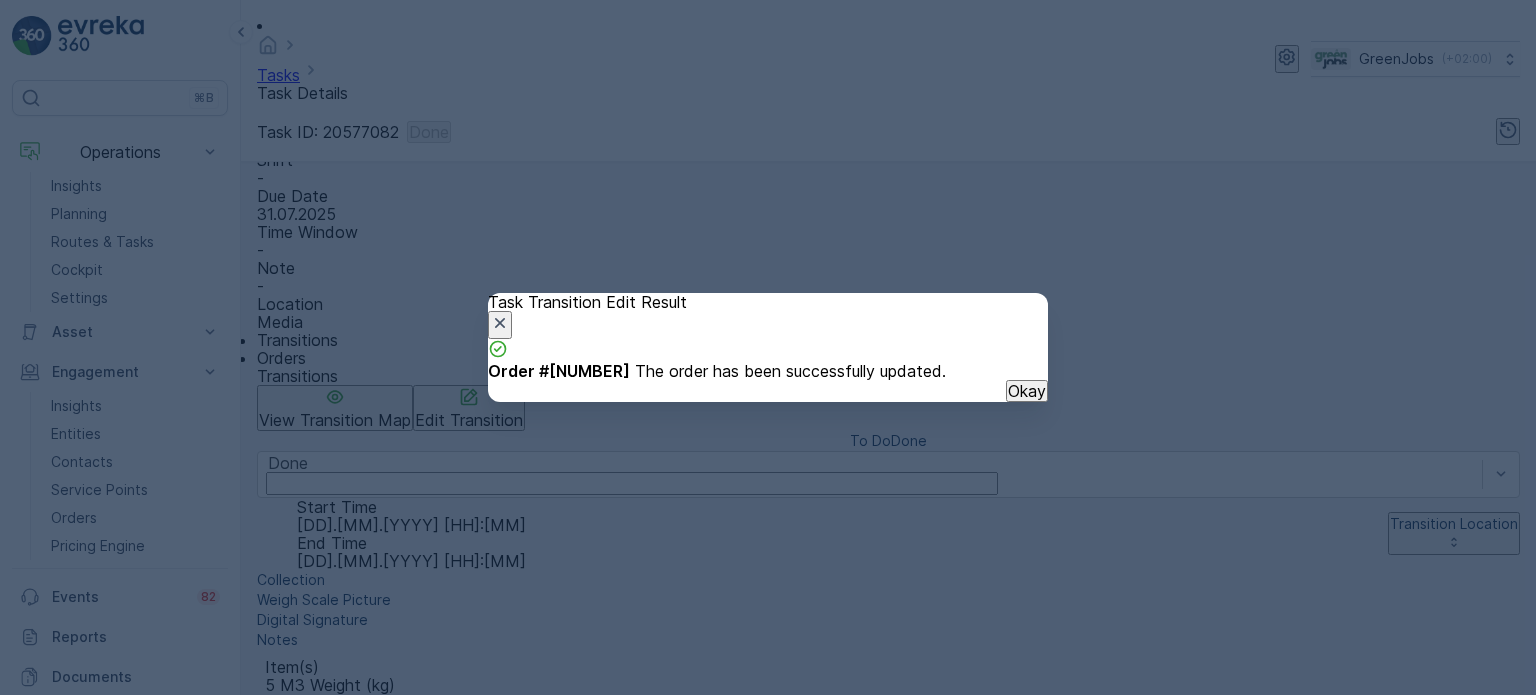 click on "Okay" at bounding box center [1027, 391] 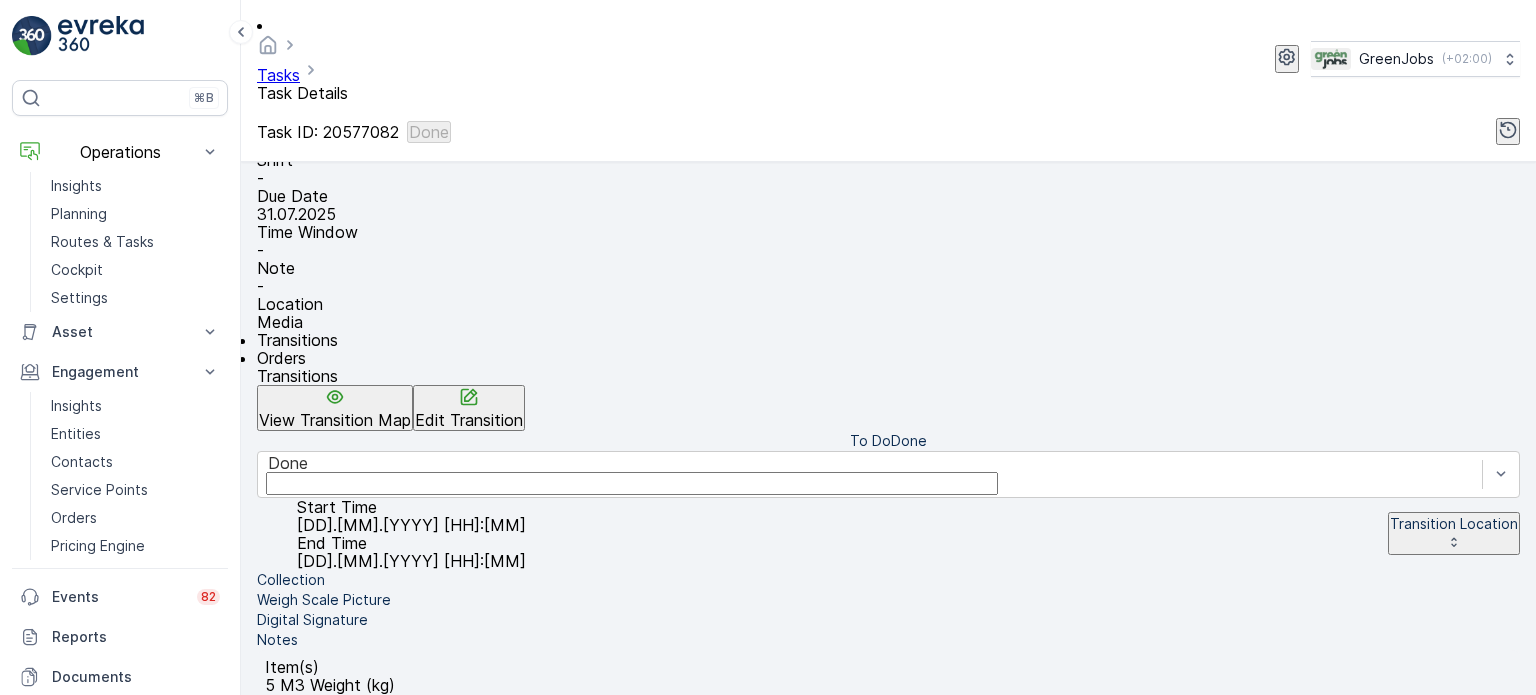 click on "Orders" at bounding box center [281, 358] 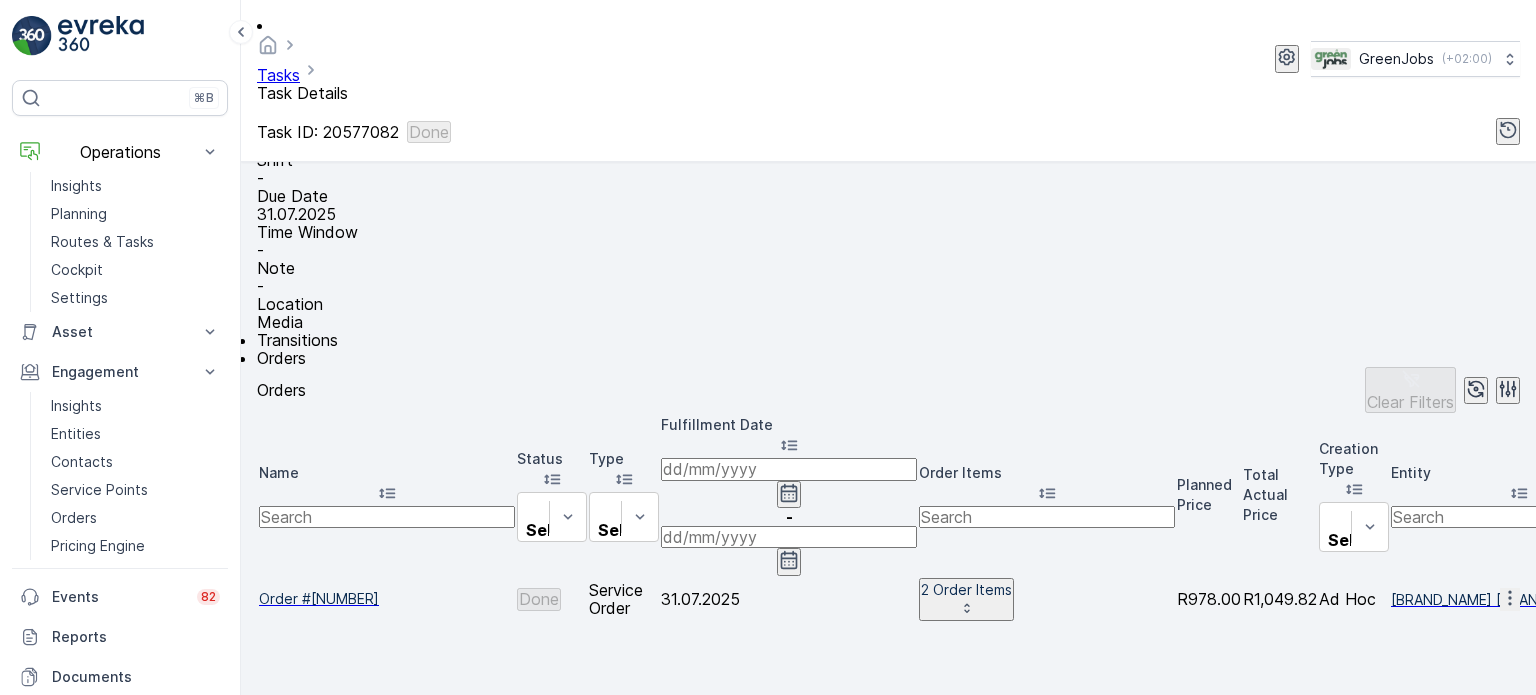 click on "Order #[NUMBER]" at bounding box center [387, 599] 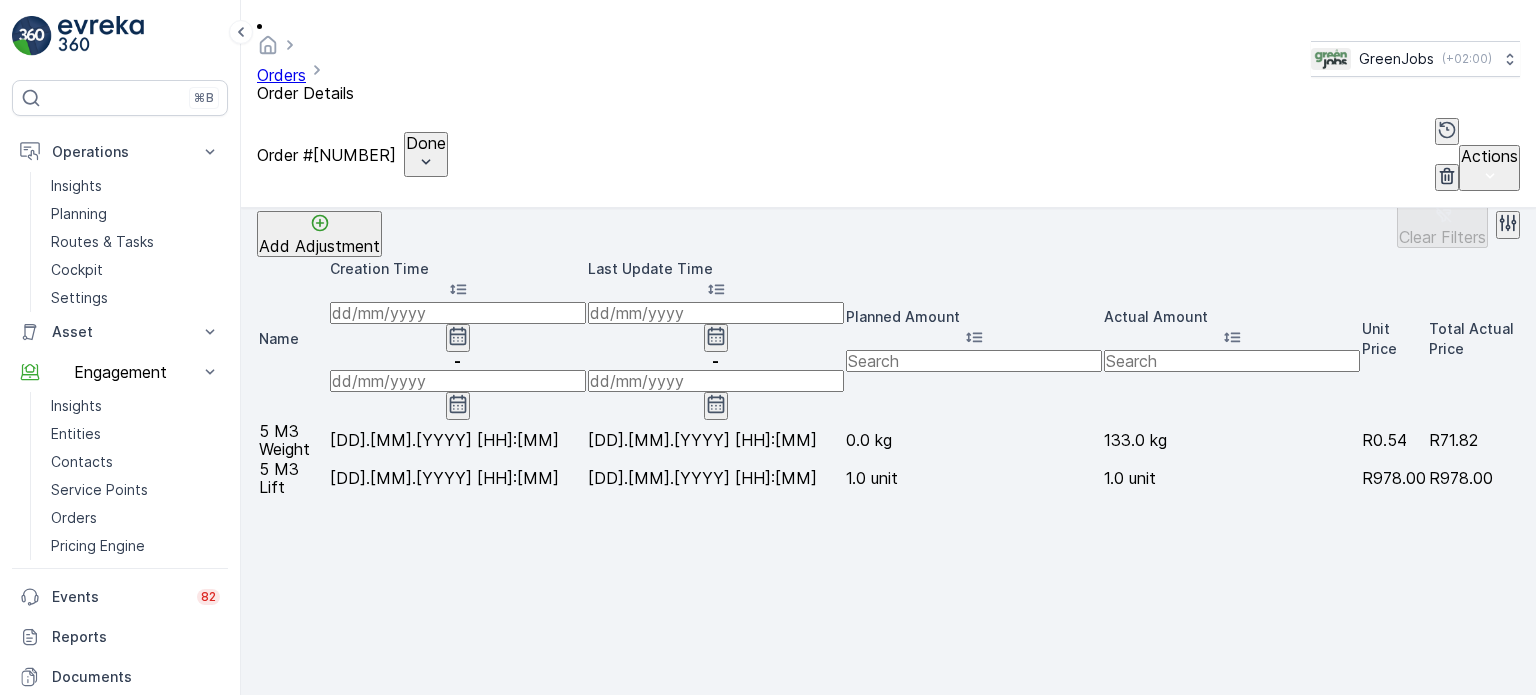 scroll, scrollTop: 550, scrollLeft: 0, axis: vertical 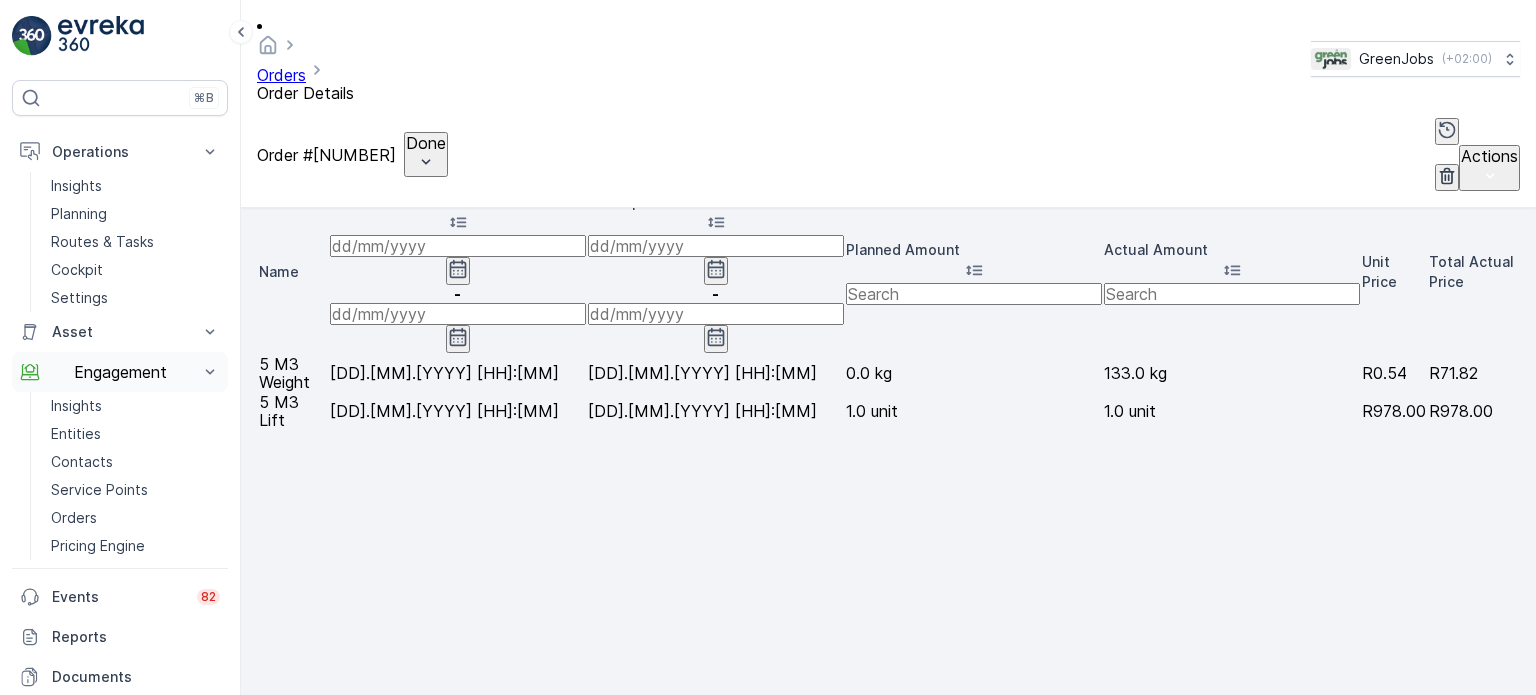 click on "Engagement" at bounding box center [120, 372] 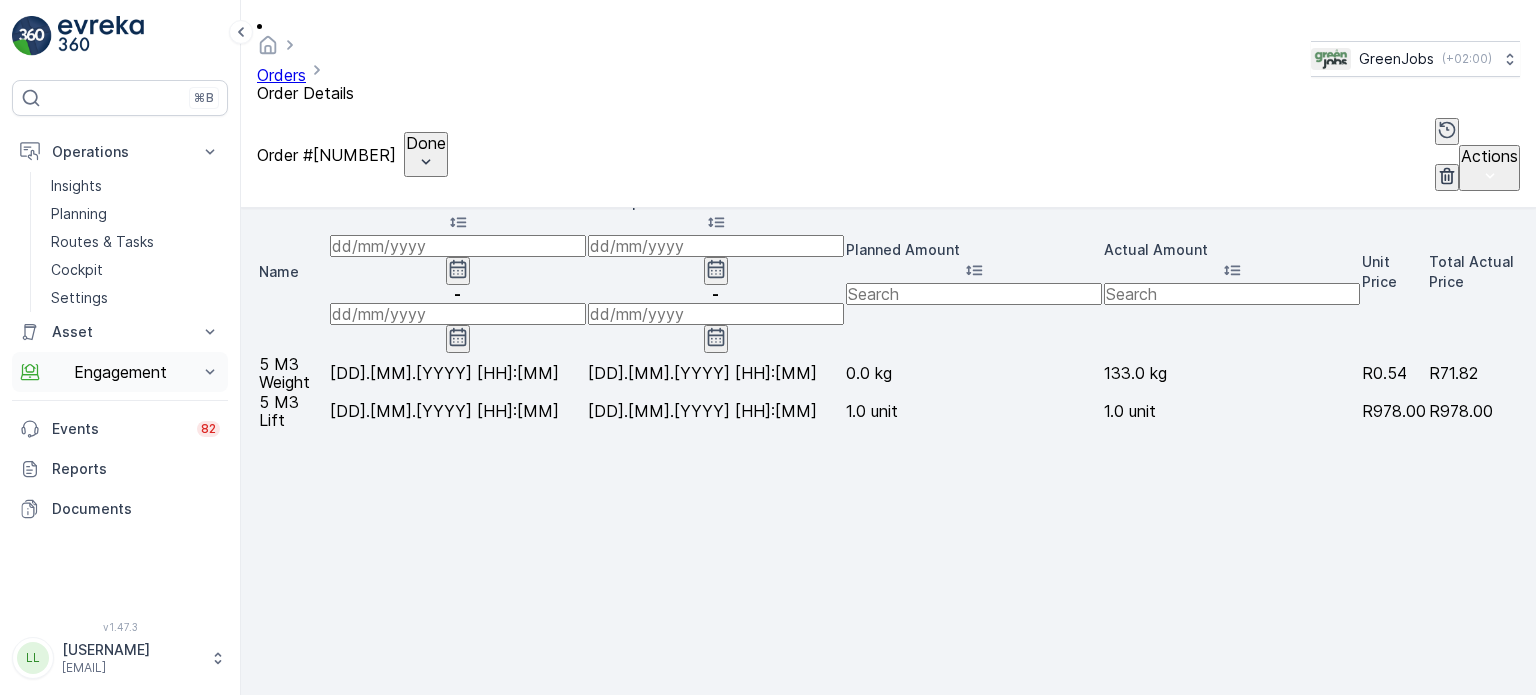 click on "Engagement" at bounding box center [120, 372] 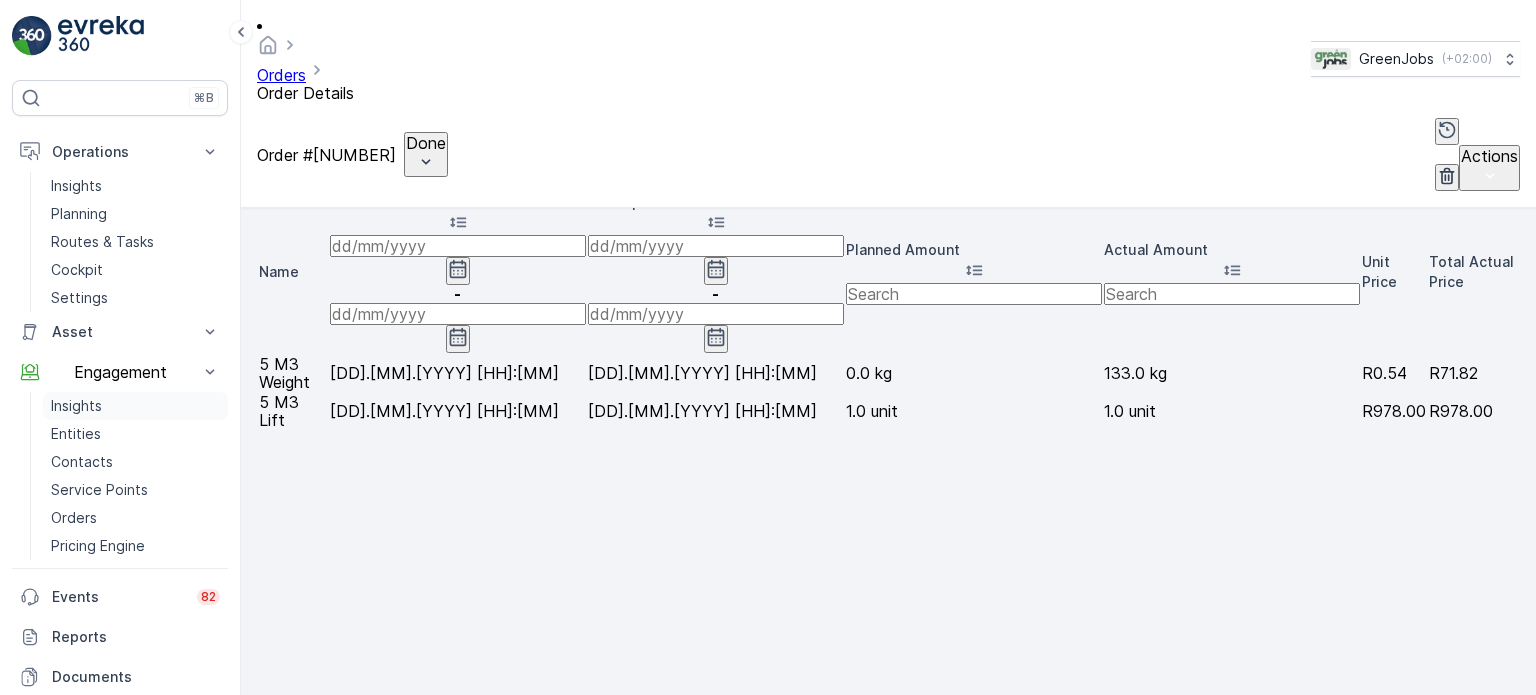 click on "Insights" at bounding box center [76, 406] 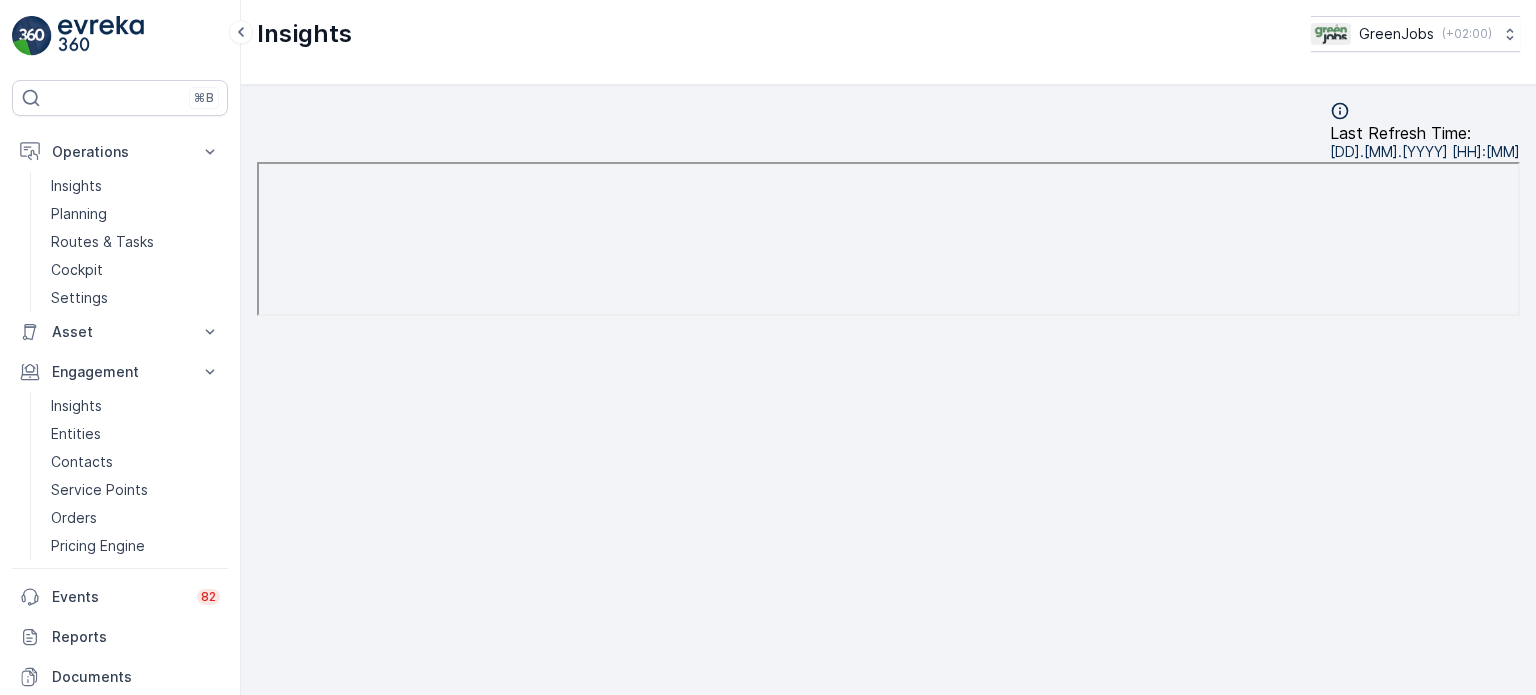 scroll, scrollTop: 16, scrollLeft: 0, axis: vertical 